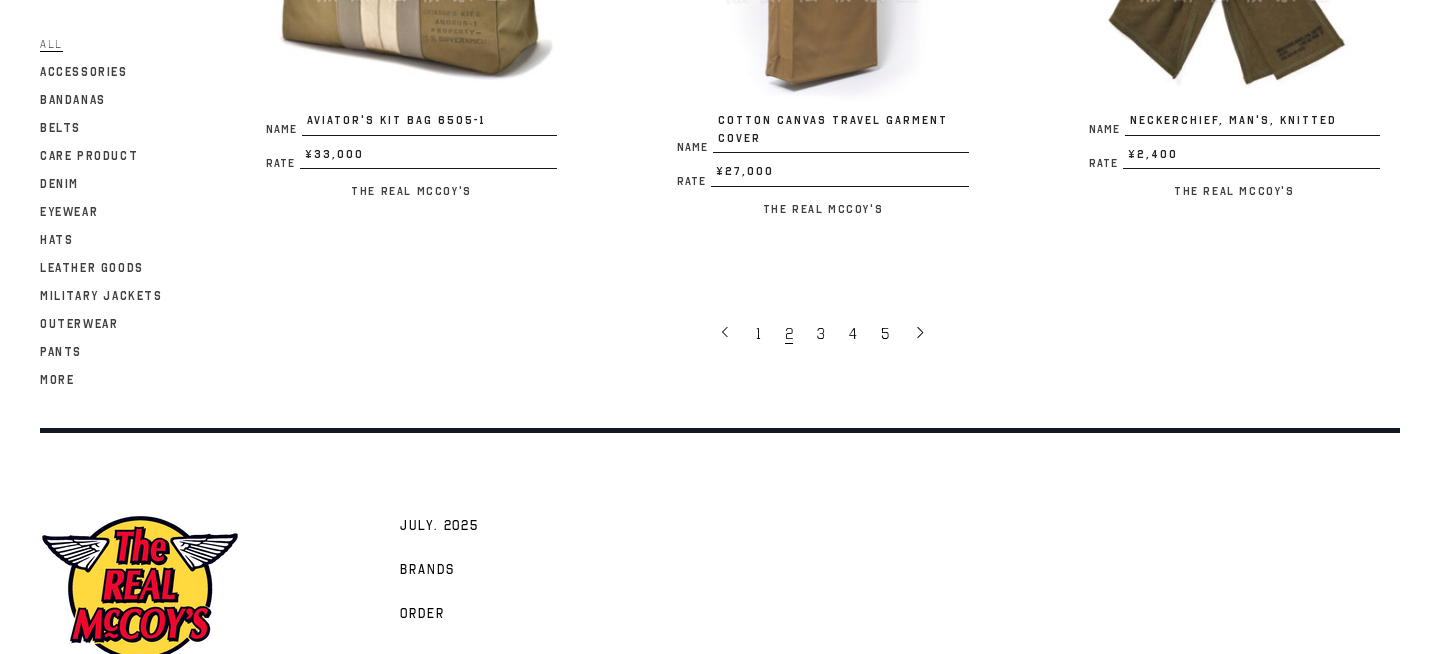 scroll, scrollTop: 3997, scrollLeft: 0, axis: vertical 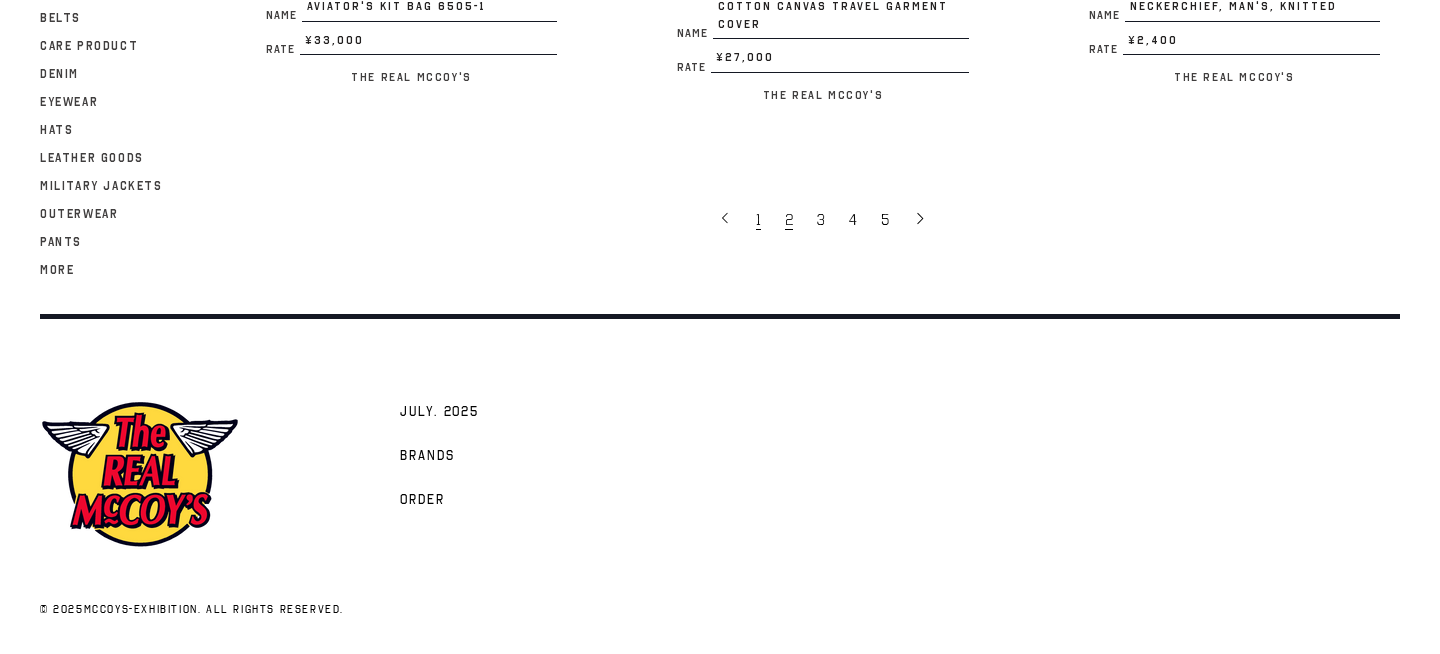 click on "1" at bounding box center [758, 220] 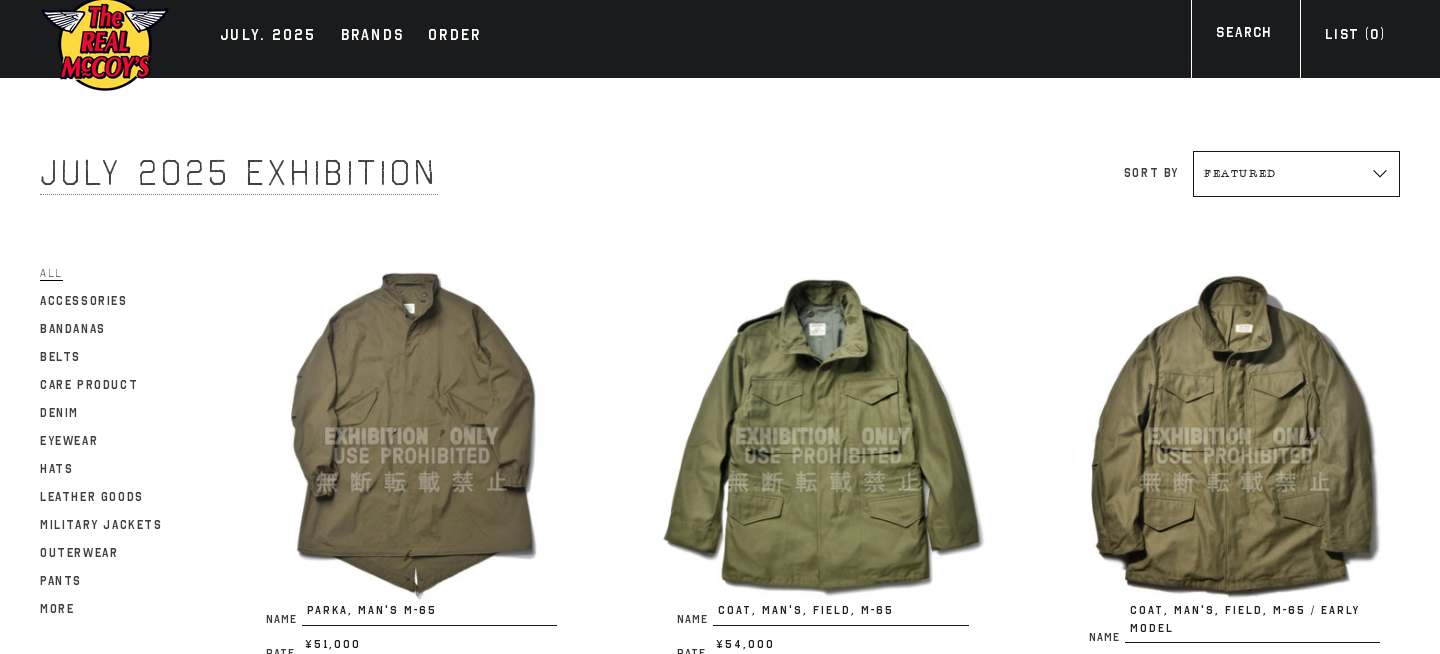 scroll, scrollTop: 18, scrollLeft: 0, axis: vertical 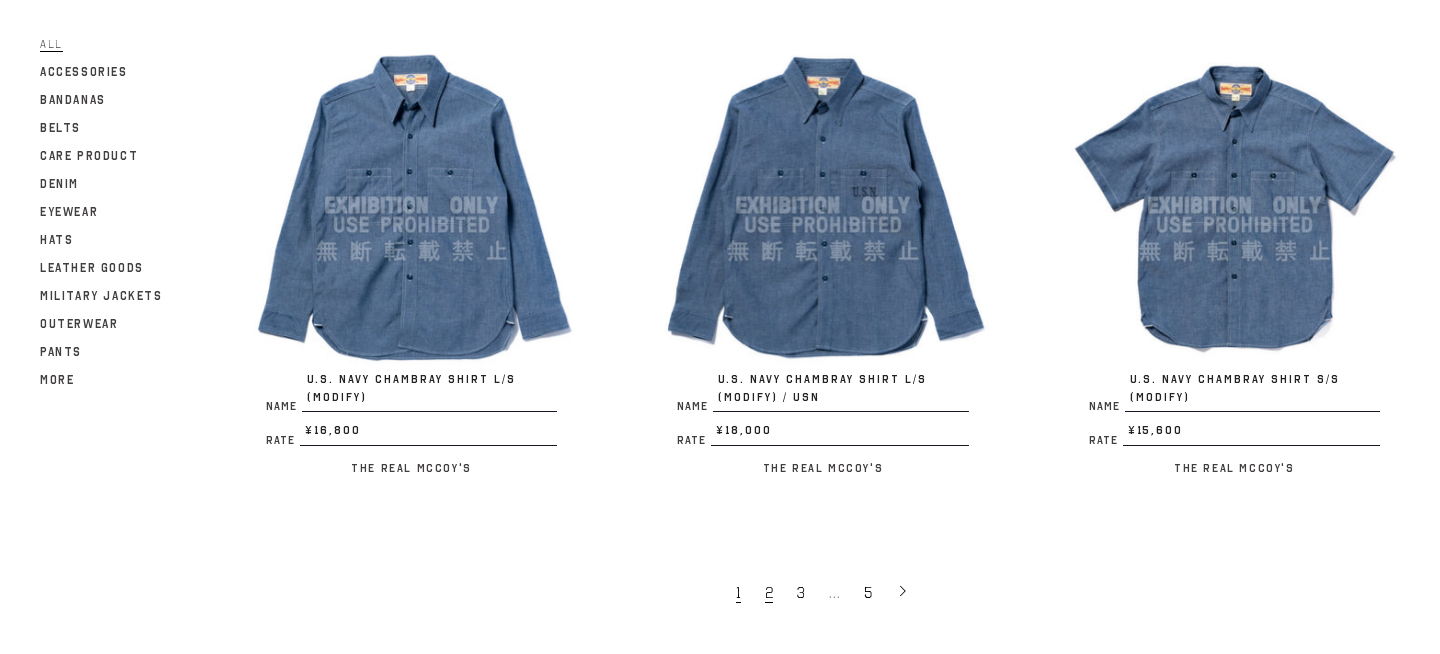 click on "2" at bounding box center [769, 593] 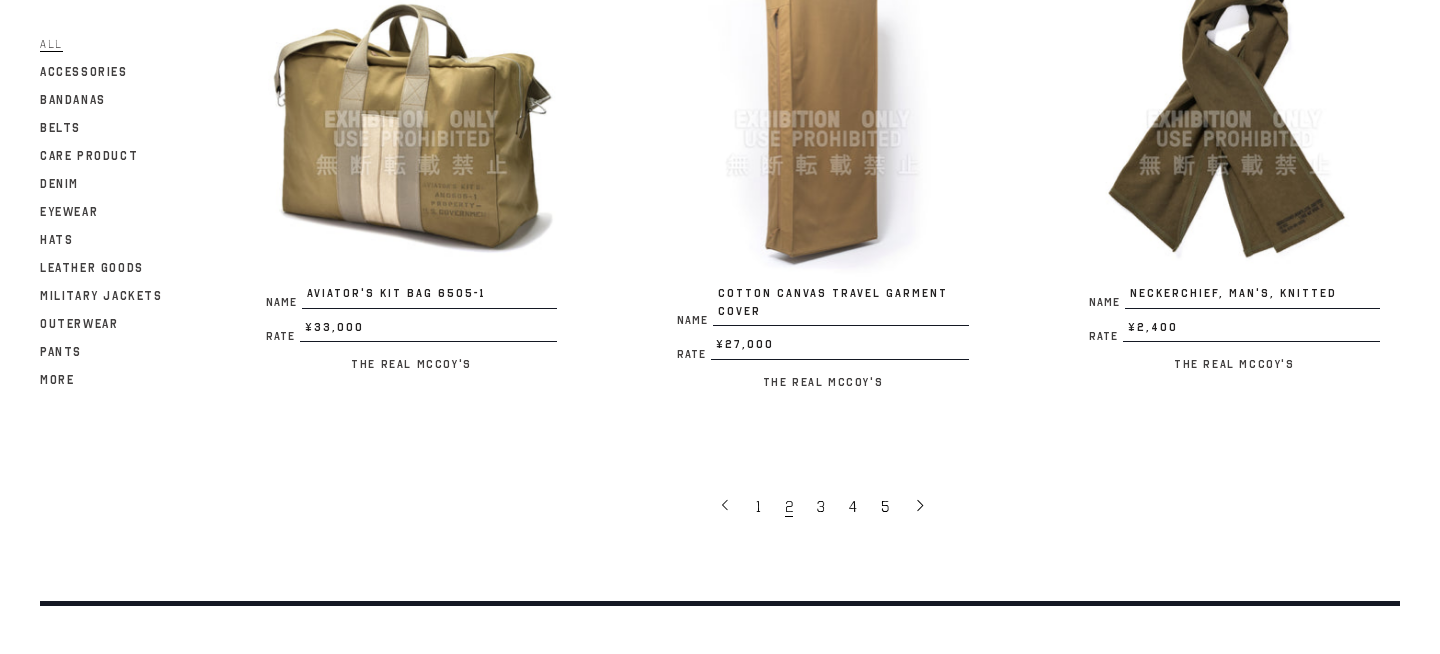 scroll, scrollTop: 3709, scrollLeft: 0, axis: vertical 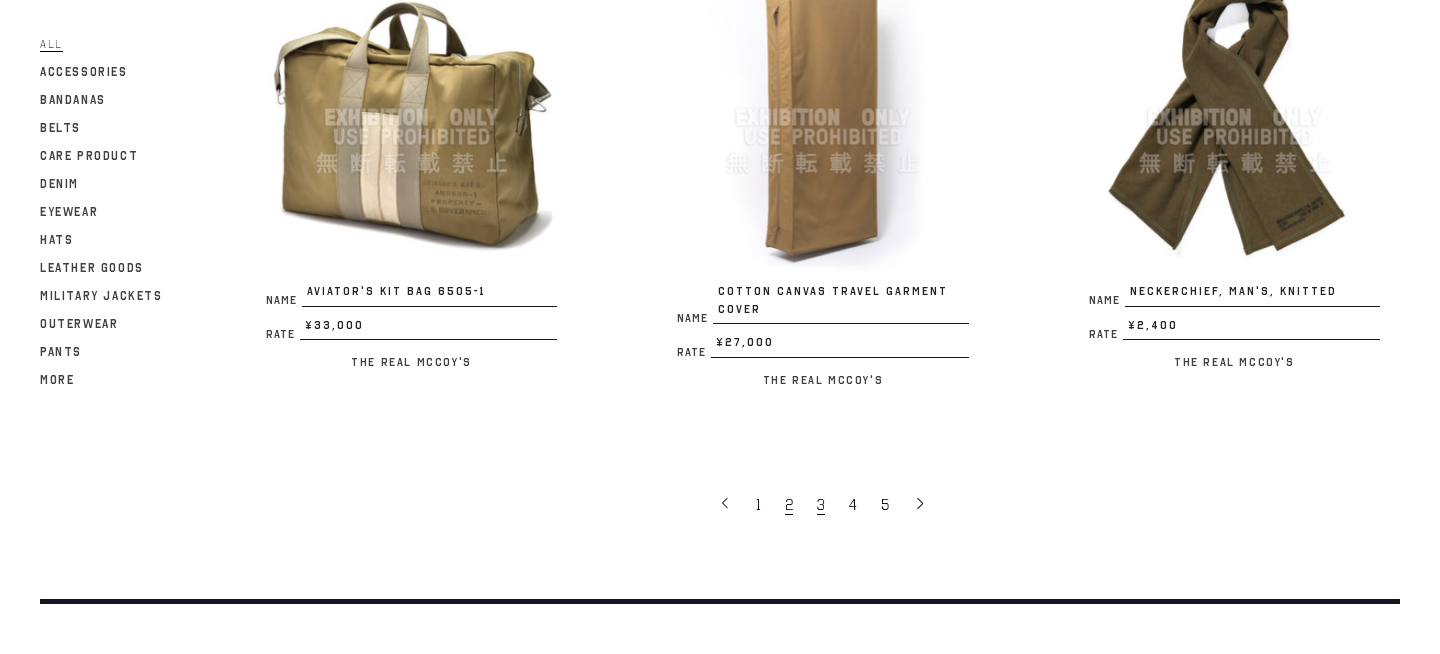 click on "3" at bounding box center [821, 505] 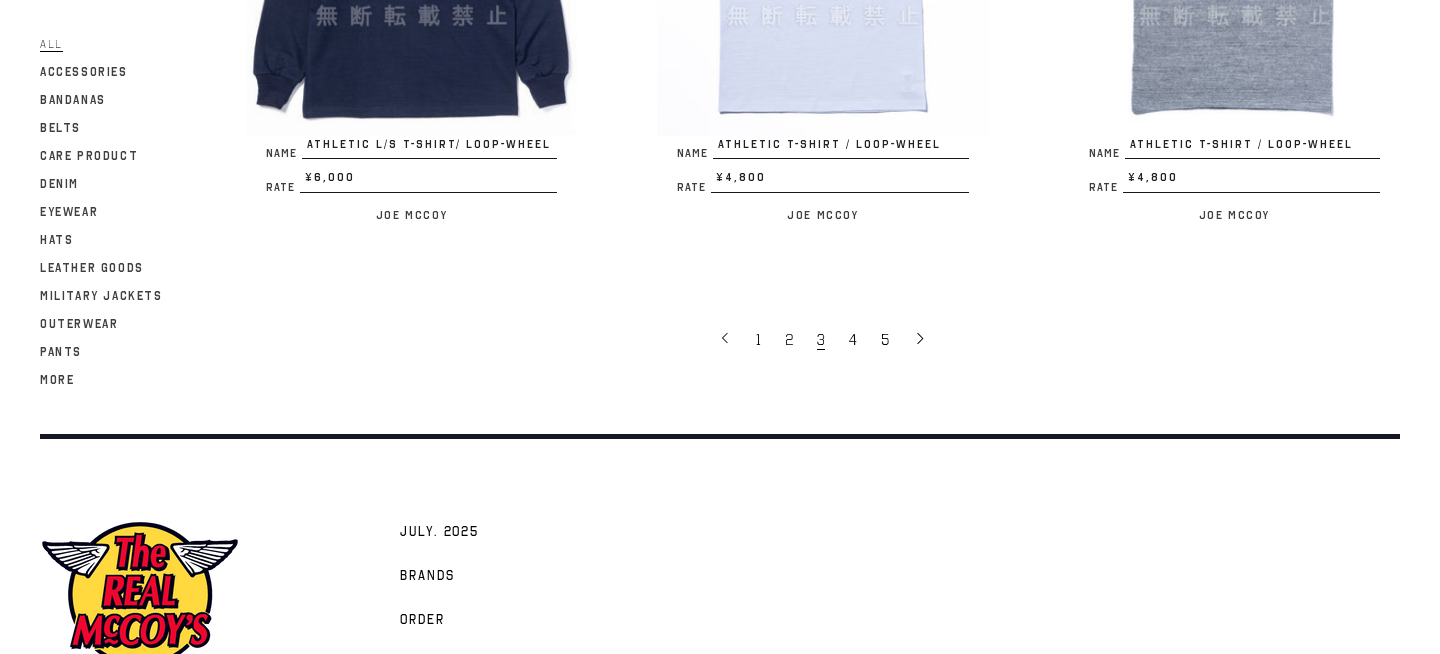 scroll, scrollTop: 3995, scrollLeft: 0, axis: vertical 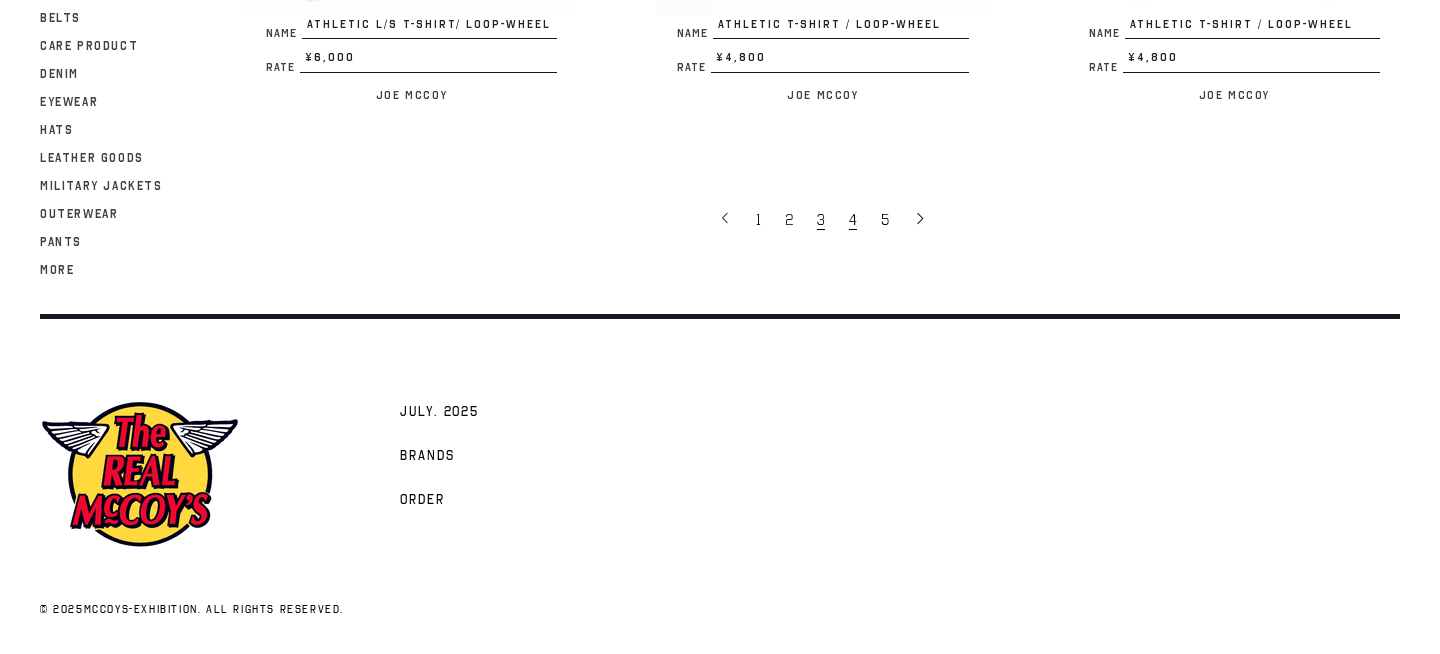 click on "4" at bounding box center (855, 219) 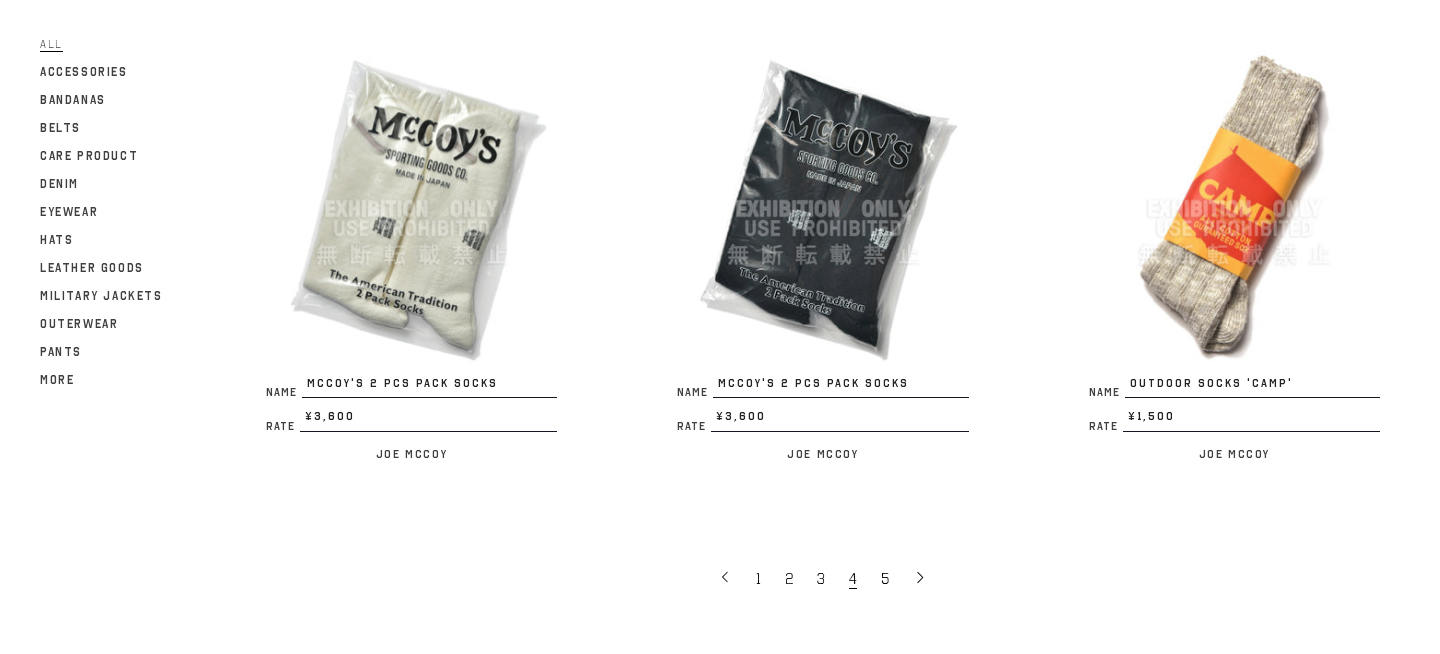 scroll, scrollTop: 3944, scrollLeft: 0, axis: vertical 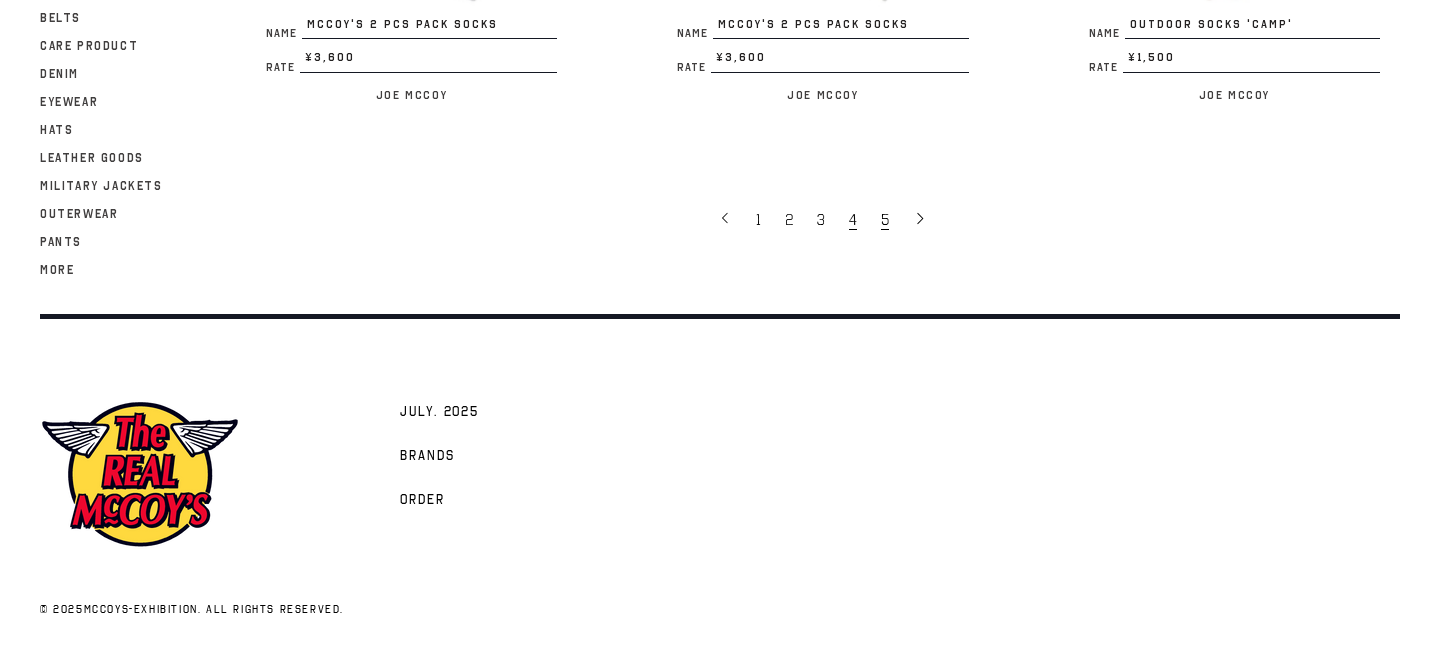 click on "5" at bounding box center (887, 219) 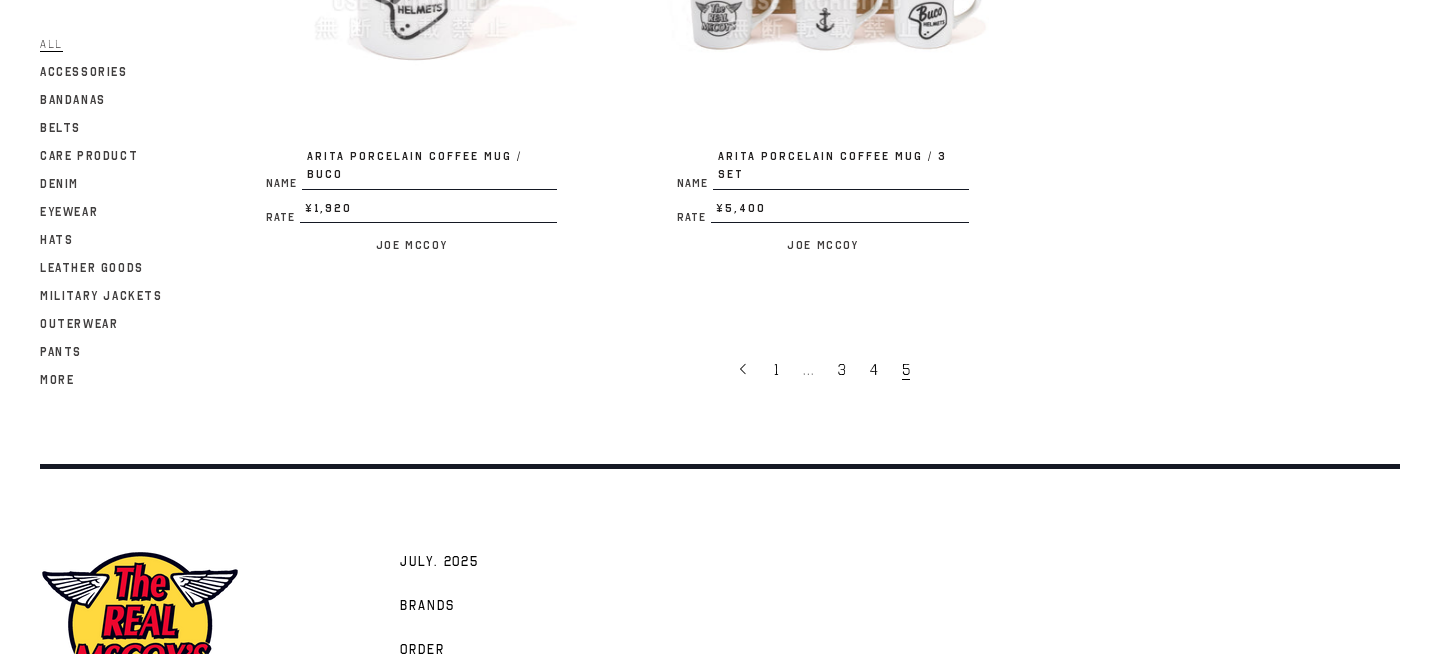 scroll, scrollTop: 3841, scrollLeft: 0, axis: vertical 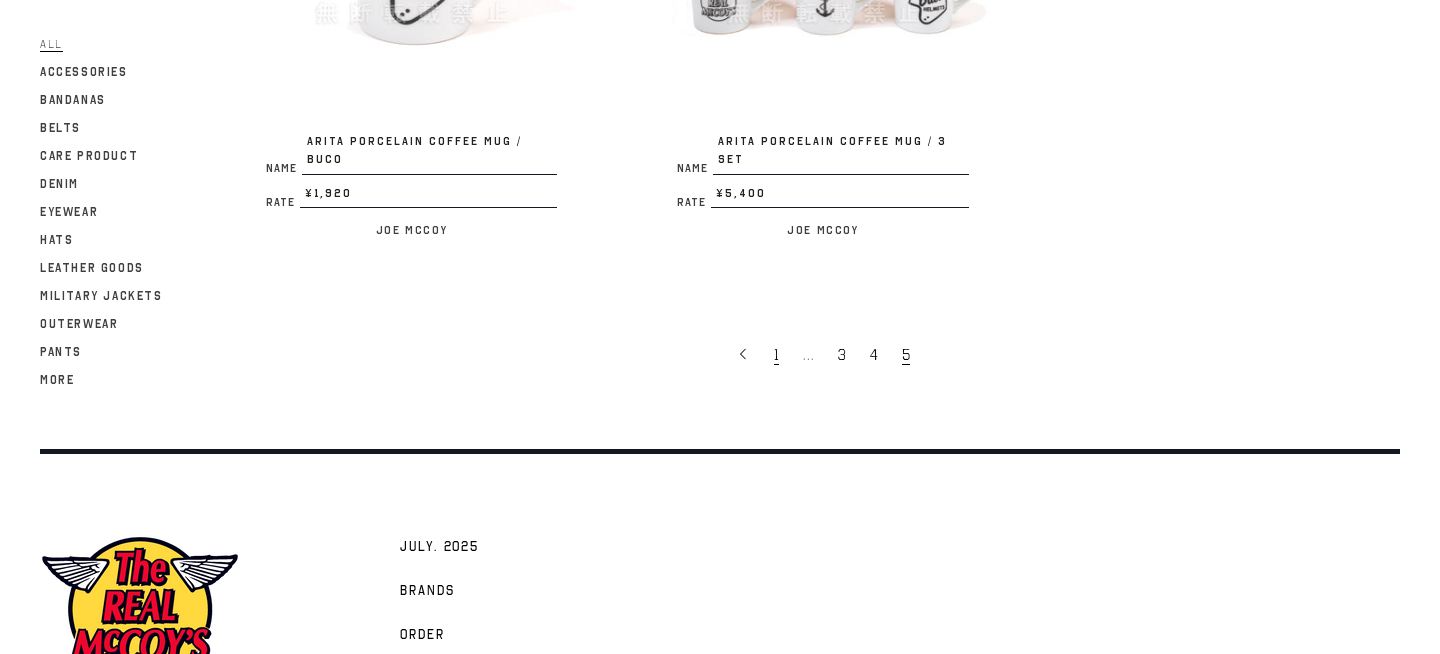 click on "1" at bounding box center (776, 355) 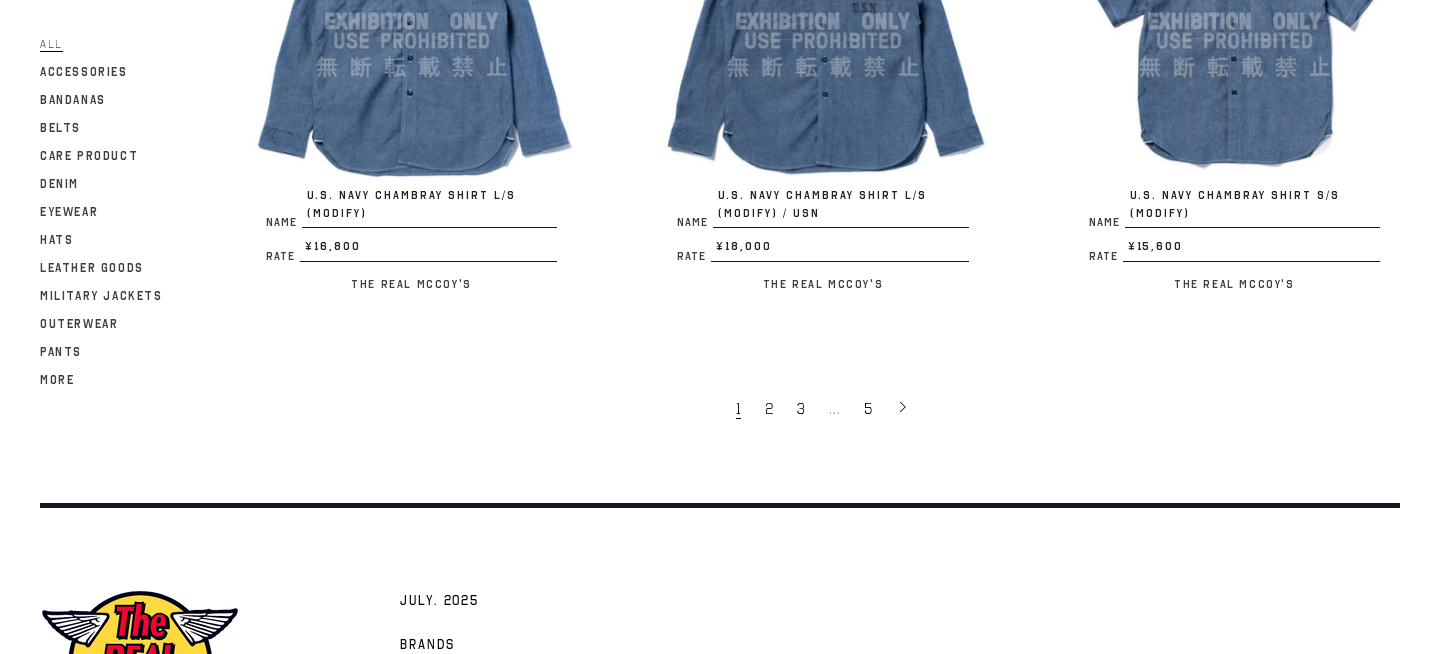 scroll, scrollTop: 3925, scrollLeft: 0, axis: vertical 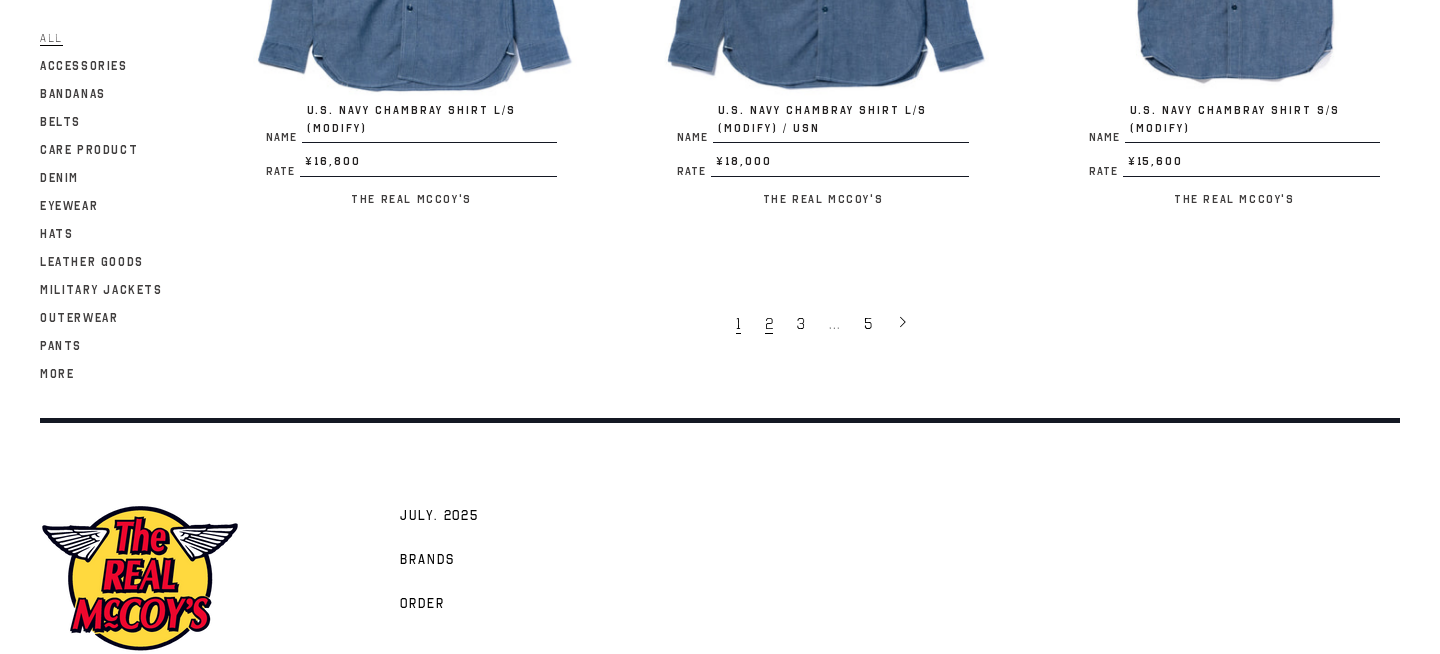 click on "2" at bounding box center [769, 324] 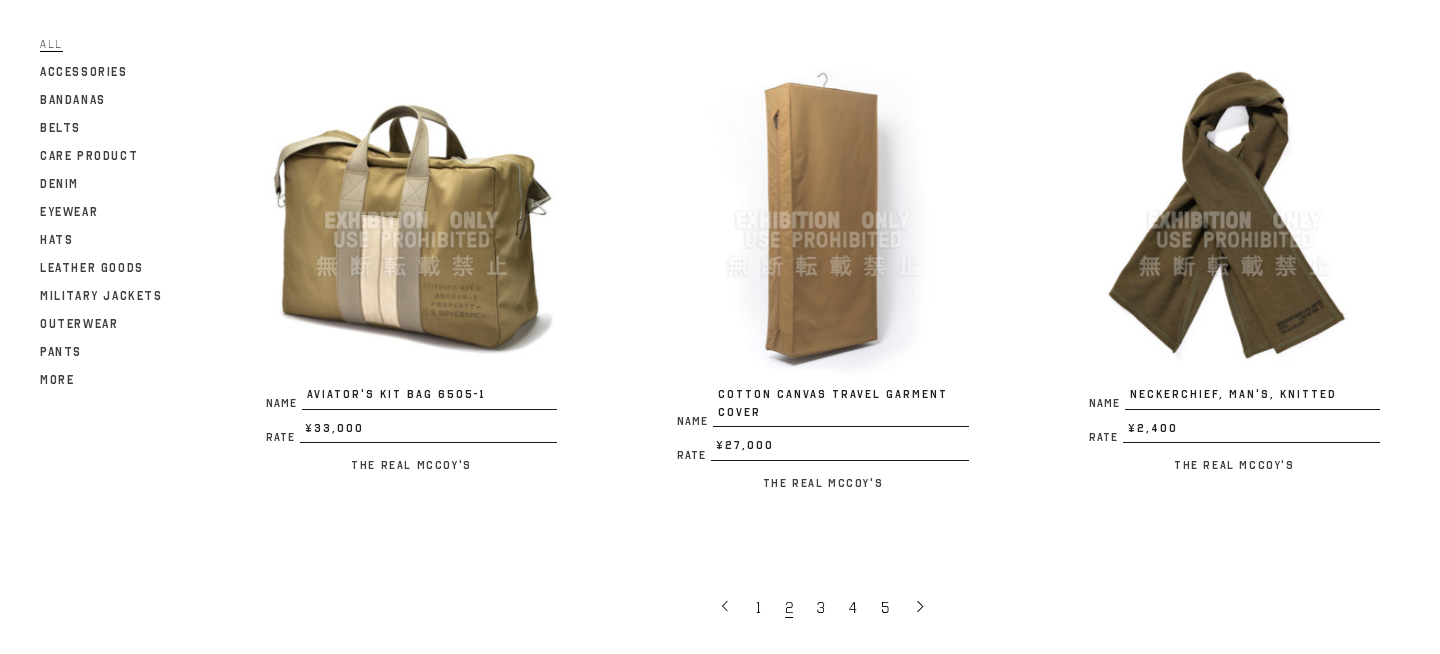 scroll, scrollTop: 3612, scrollLeft: 0, axis: vertical 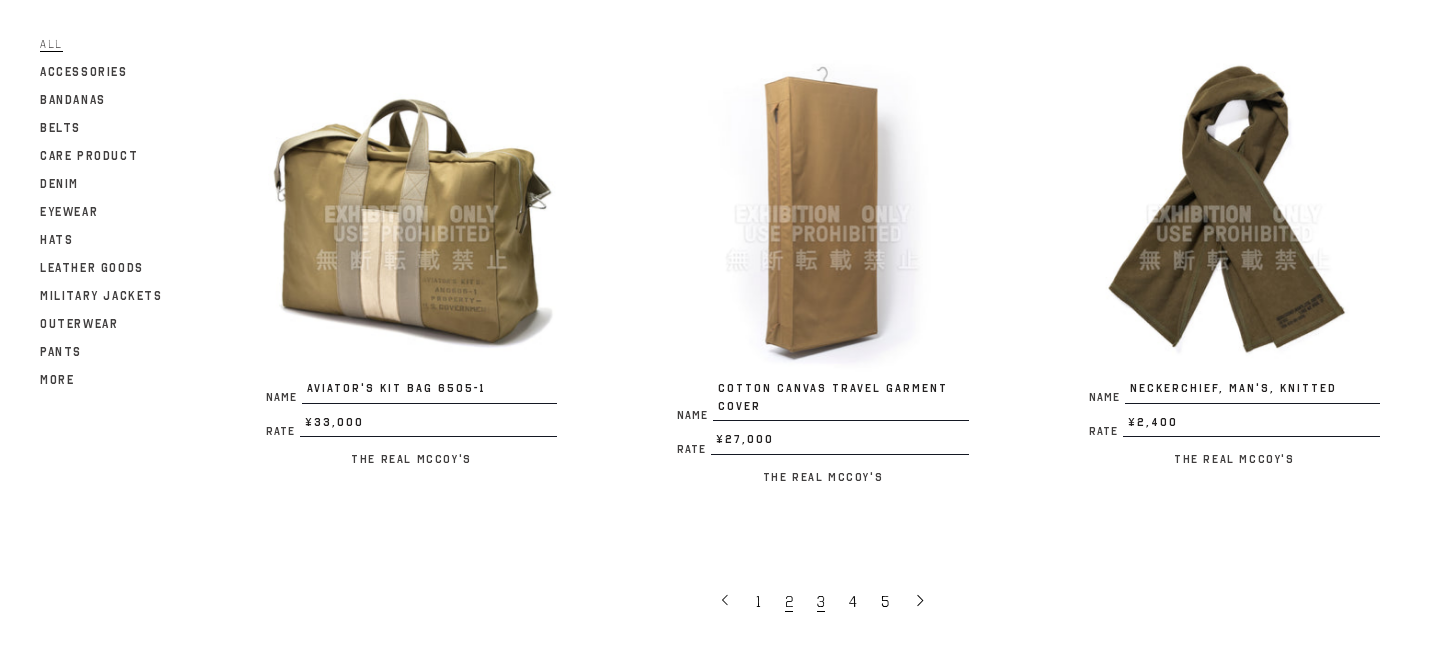 click on "3" at bounding box center [821, 602] 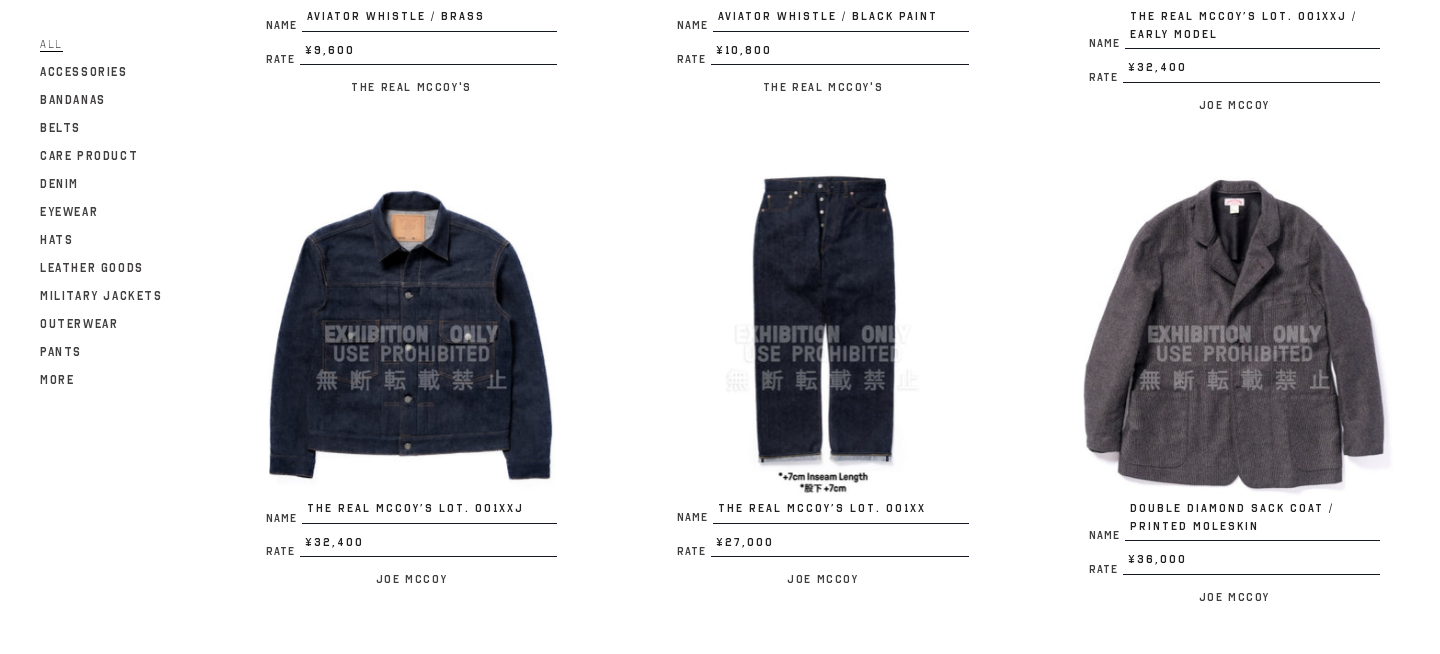 scroll, scrollTop: 618, scrollLeft: 0, axis: vertical 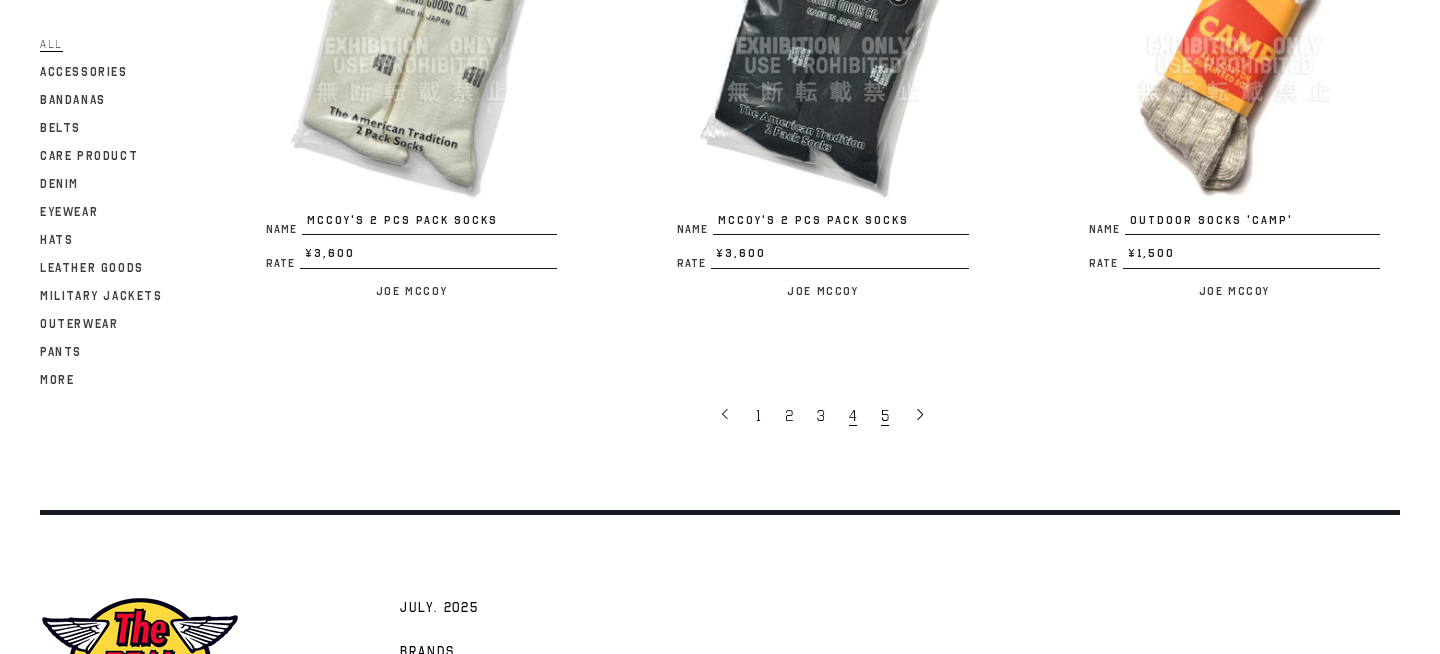 click on "5" at bounding box center (885, 416) 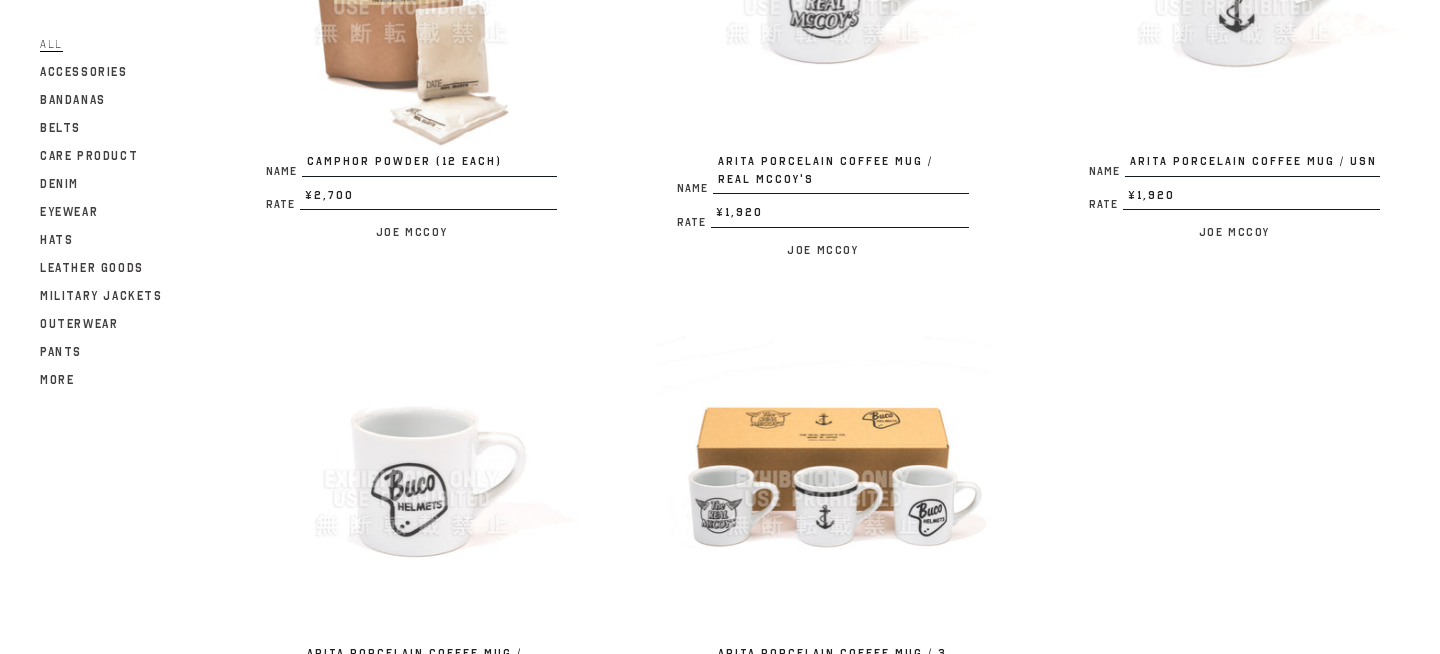 scroll, scrollTop: 3332, scrollLeft: 0, axis: vertical 